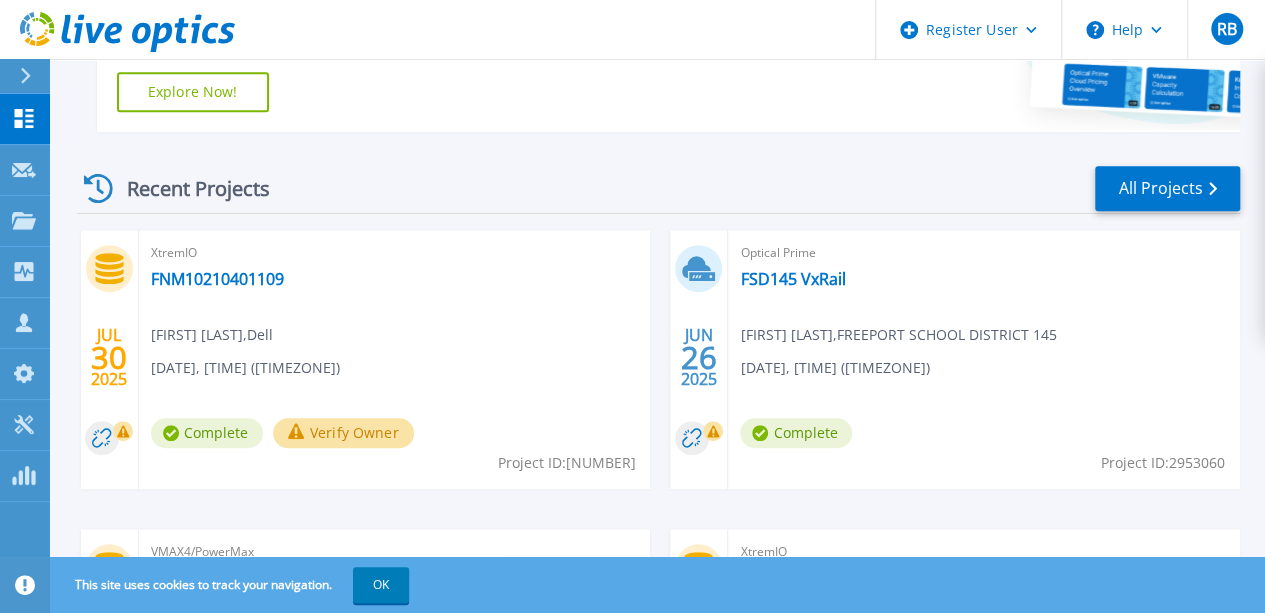 scroll, scrollTop: 502, scrollLeft: 0, axis: vertical 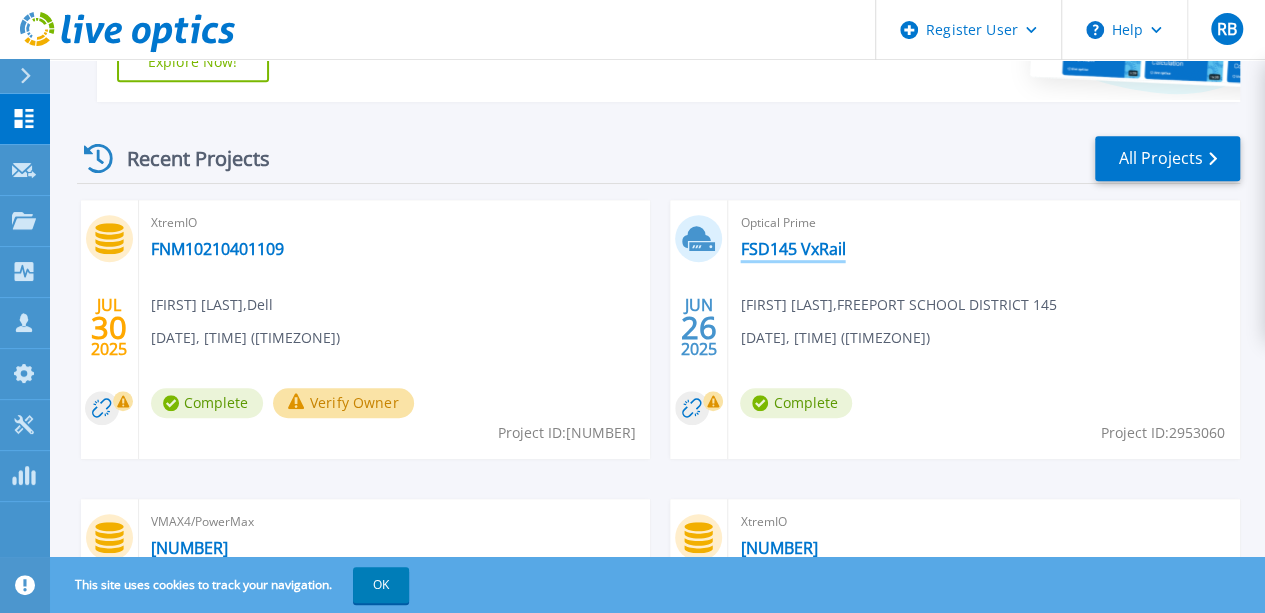 click on "FSD145 VxRail" at bounding box center (792, 249) 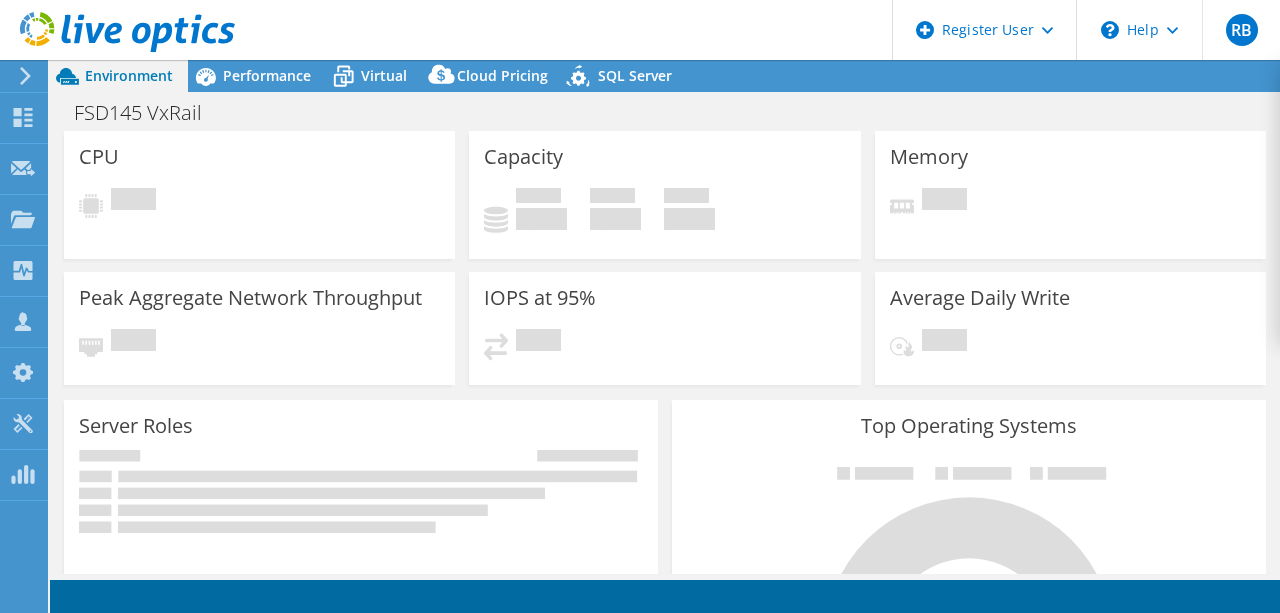 scroll, scrollTop: 0, scrollLeft: 0, axis: both 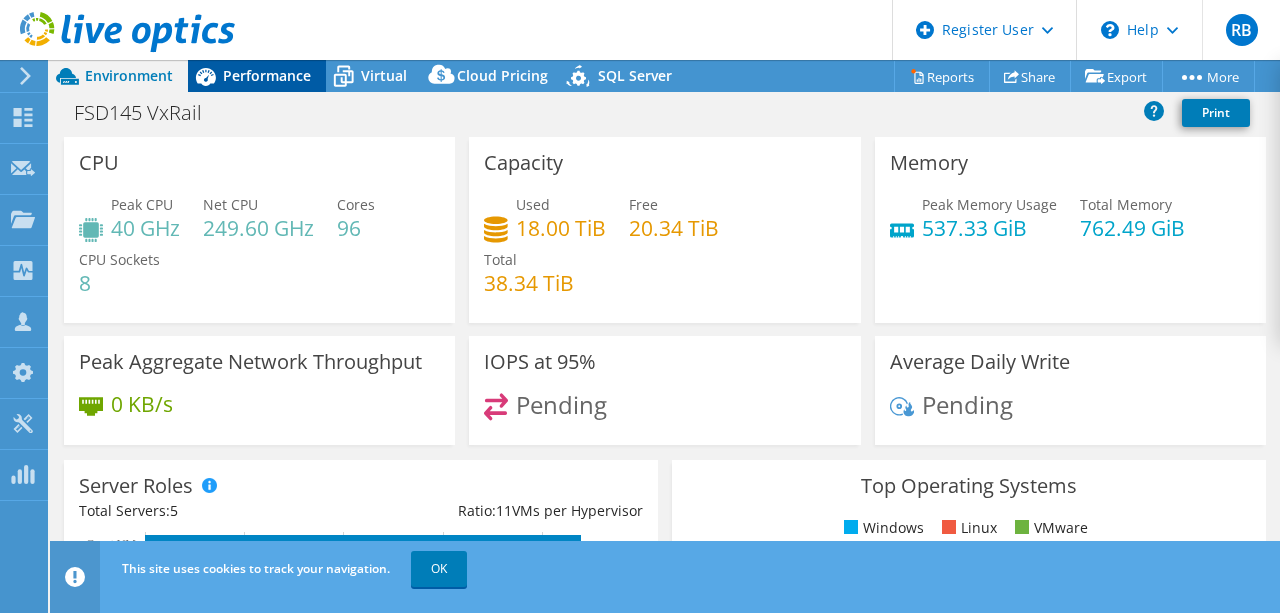 click on "Performance" at bounding box center [267, 75] 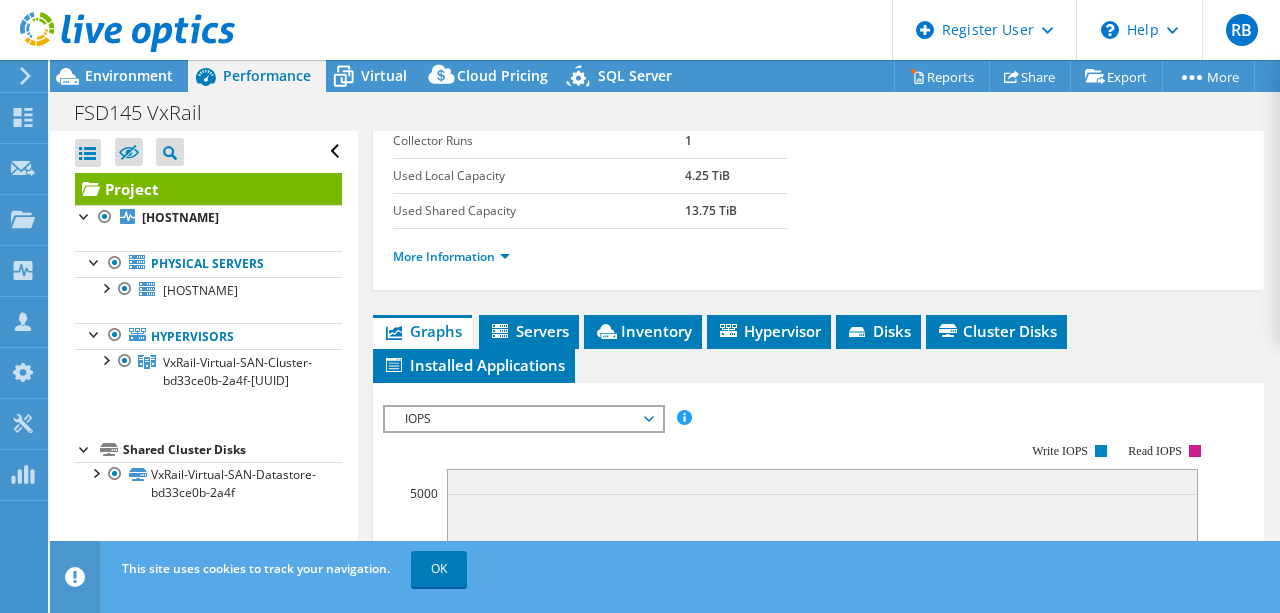 scroll, scrollTop: 435, scrollLeft: 0, axis: vertical 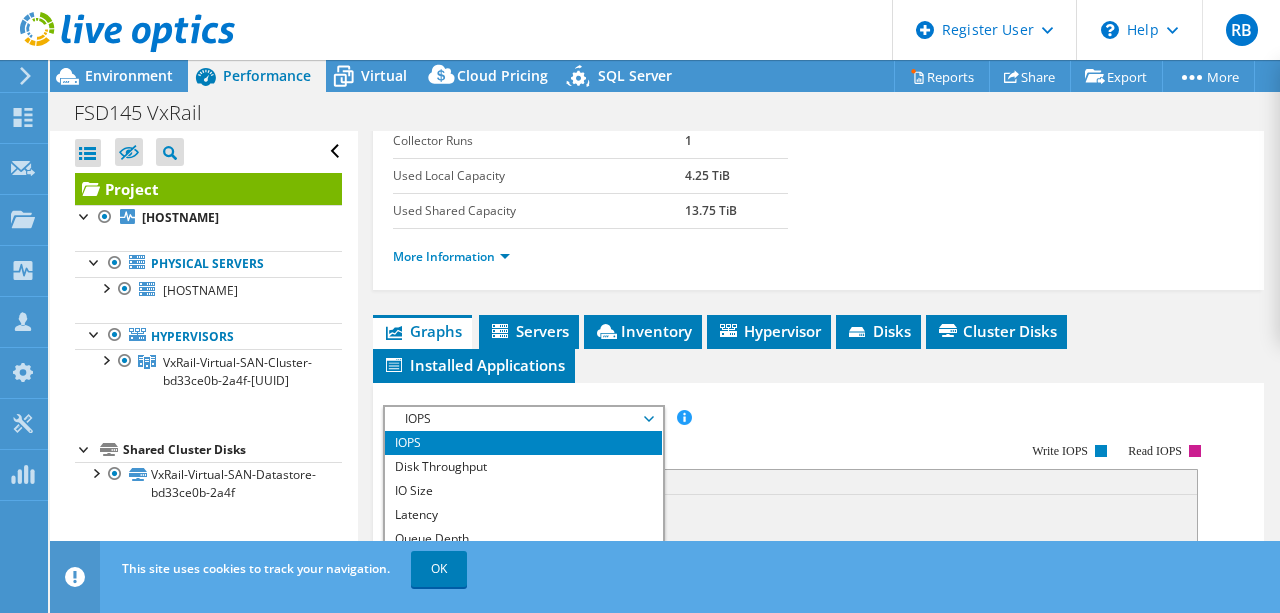 click on "CPU Percentage" at bounding box center (523, 563) 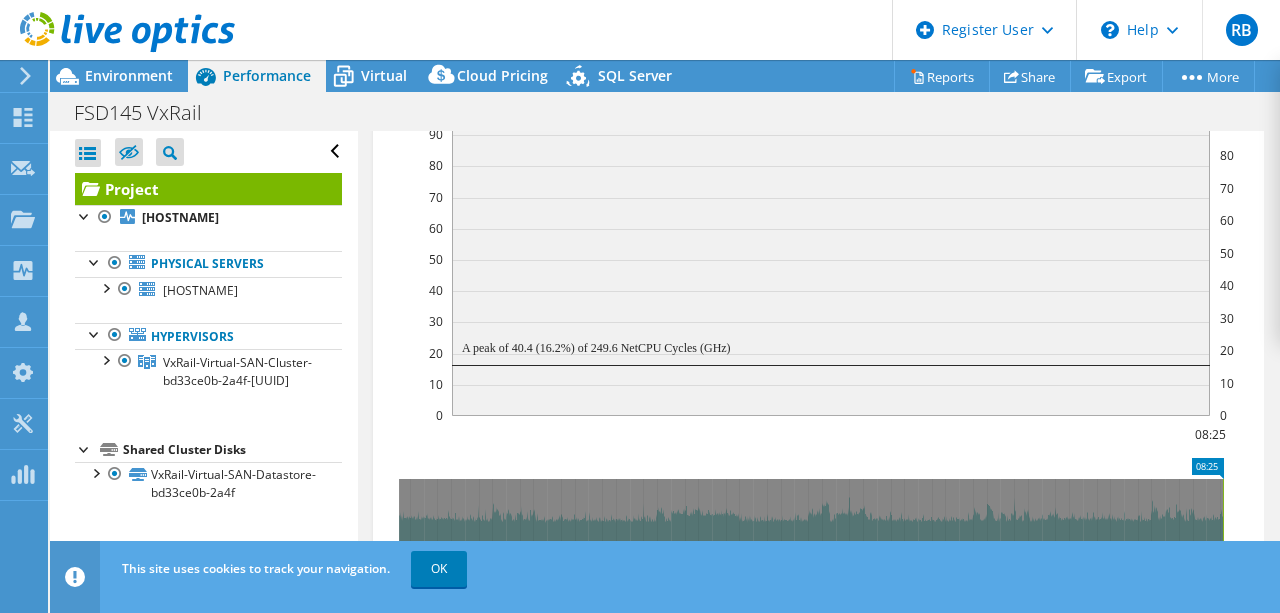 scroll, scrollTop: 823, scrollLeft: 0, axis: vertical 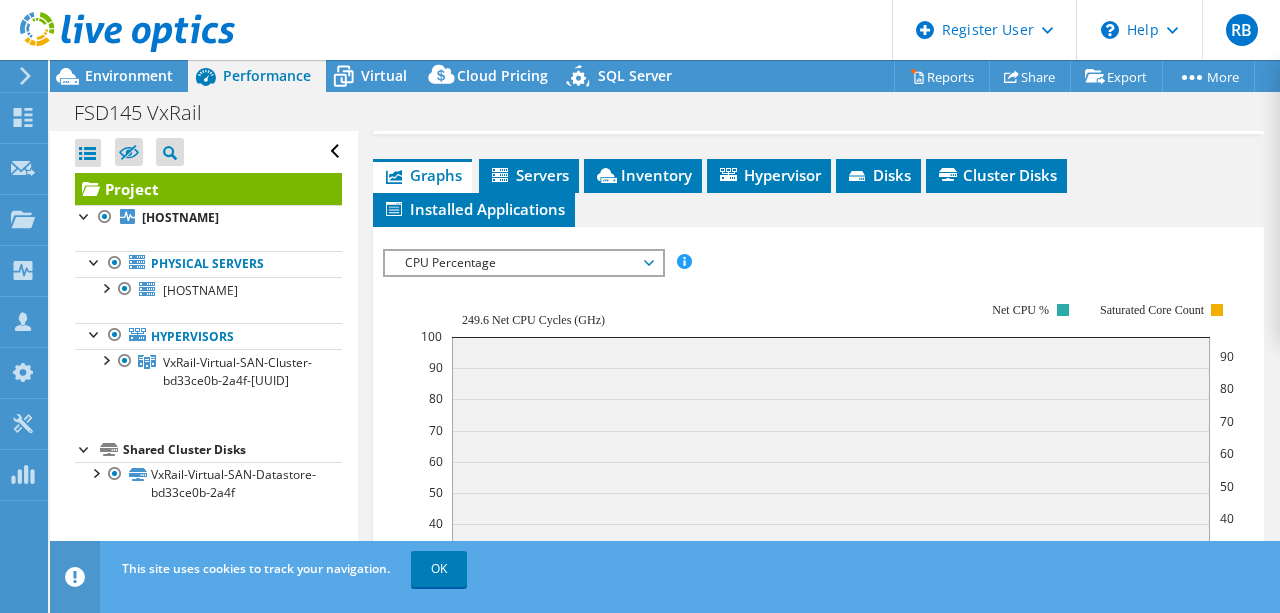 click on "CPU Percentage" at bounding box center (523, 263) 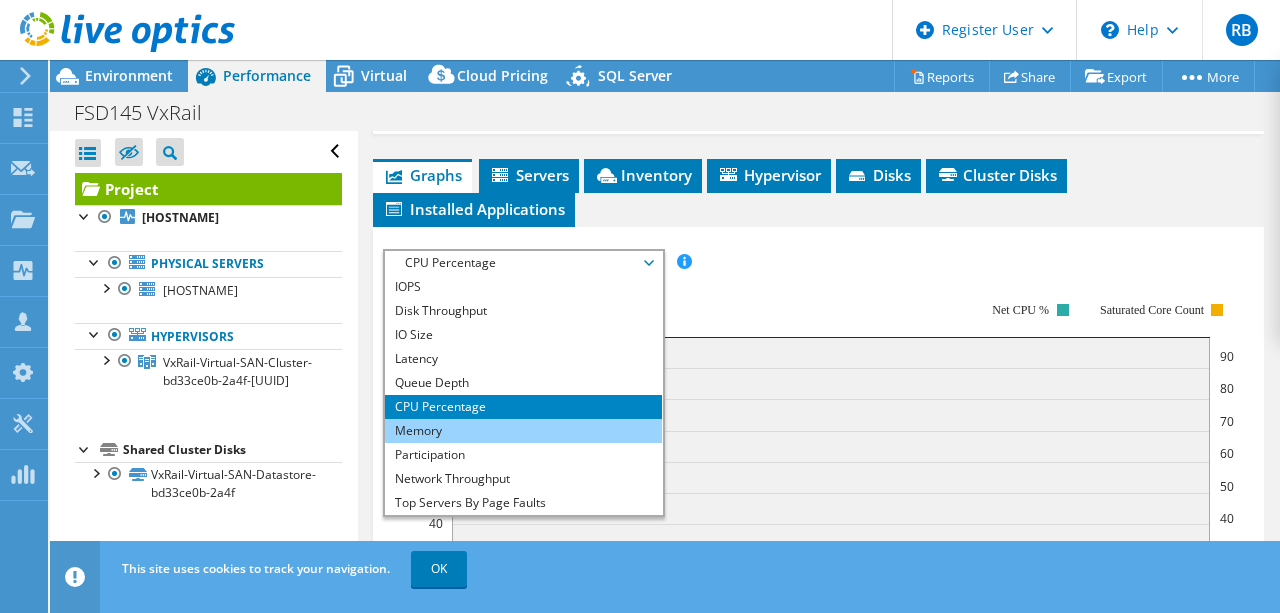 click on "Memory" at bounding box center (523, 431) 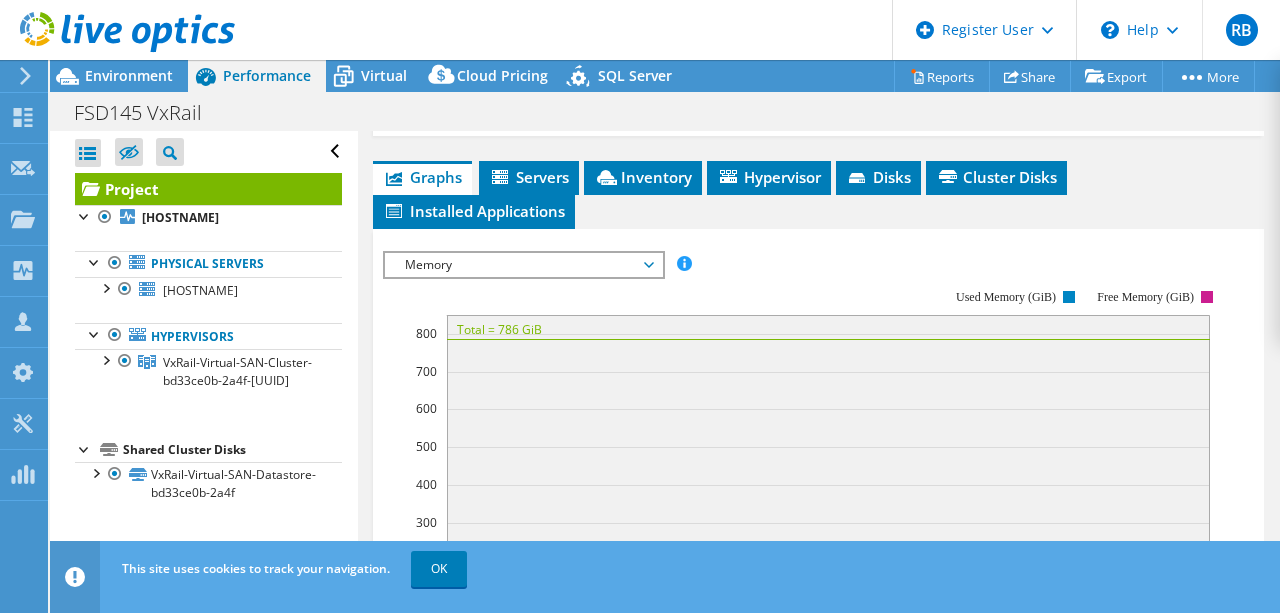 scroll, scrollTop: 551, scrollLeft: 0, axis: vertical 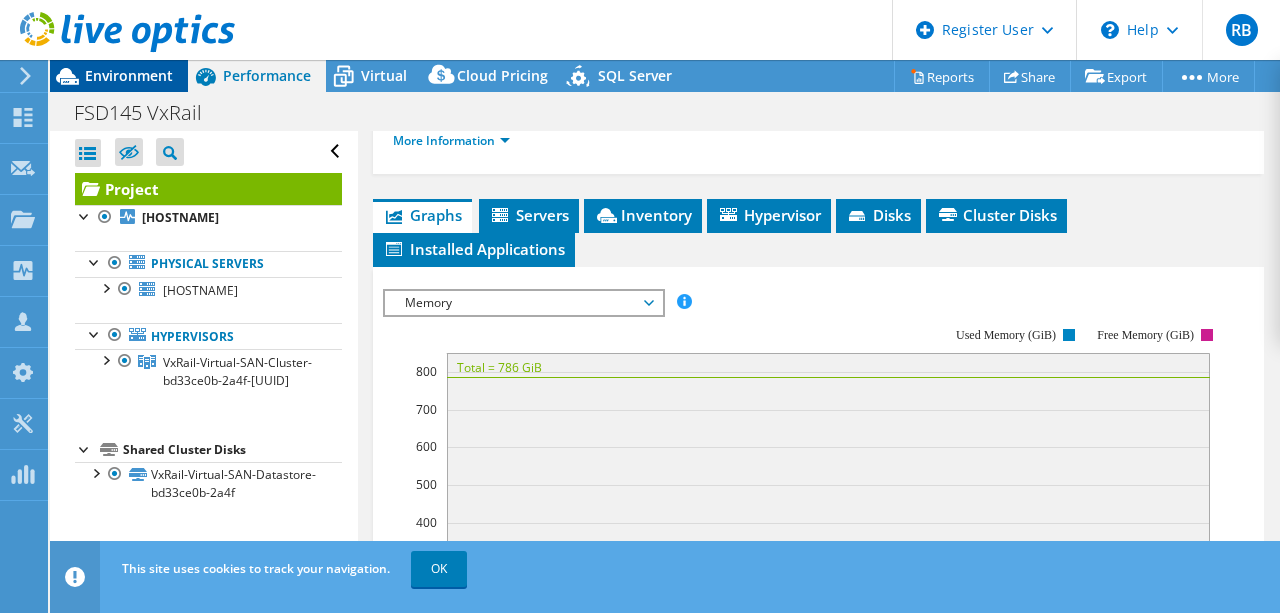 click on "Environment" at bounding box center [119, 76] 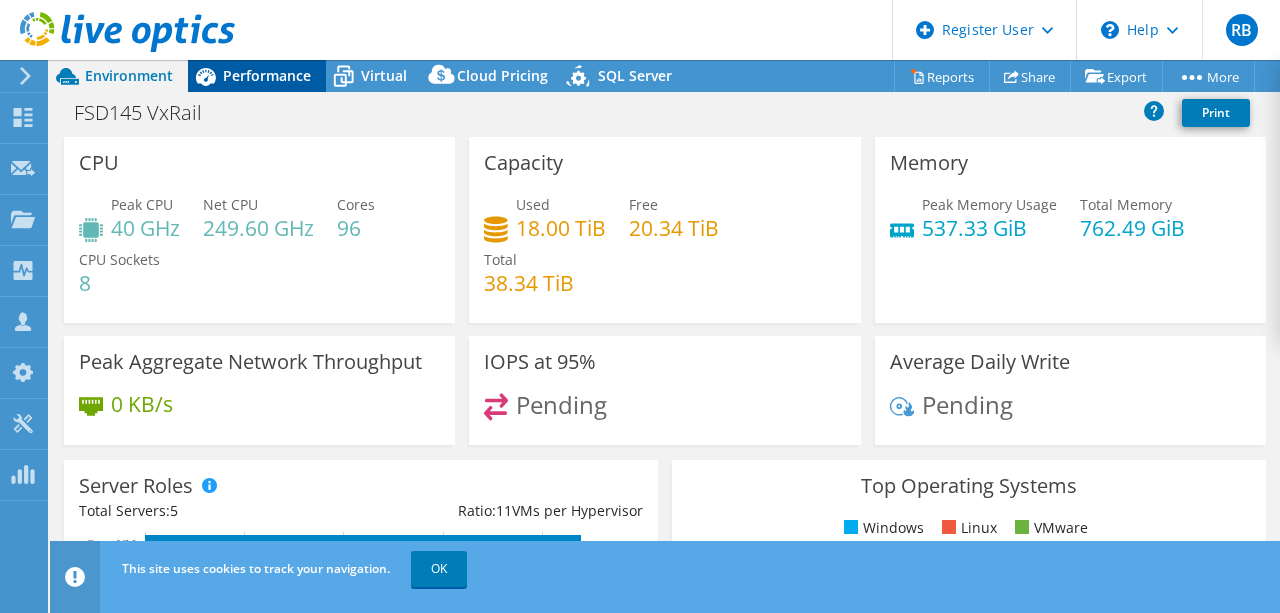click on "Performance" at bounding box center (267, 75) 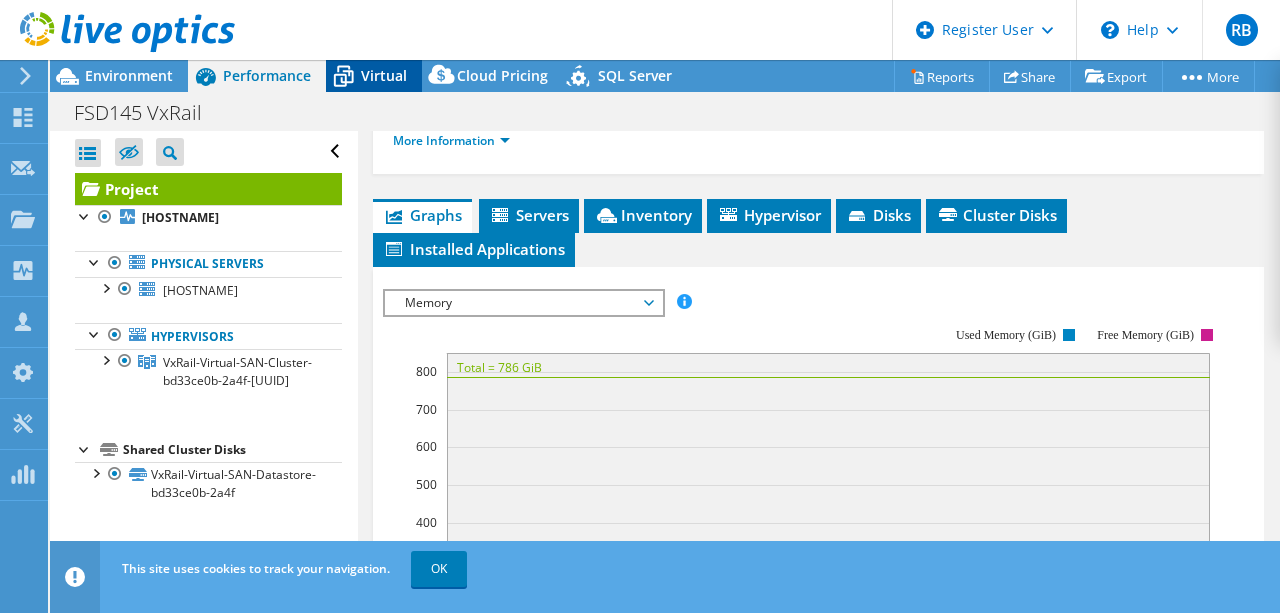 click on "Virtual" at bounding box center [384, 75] 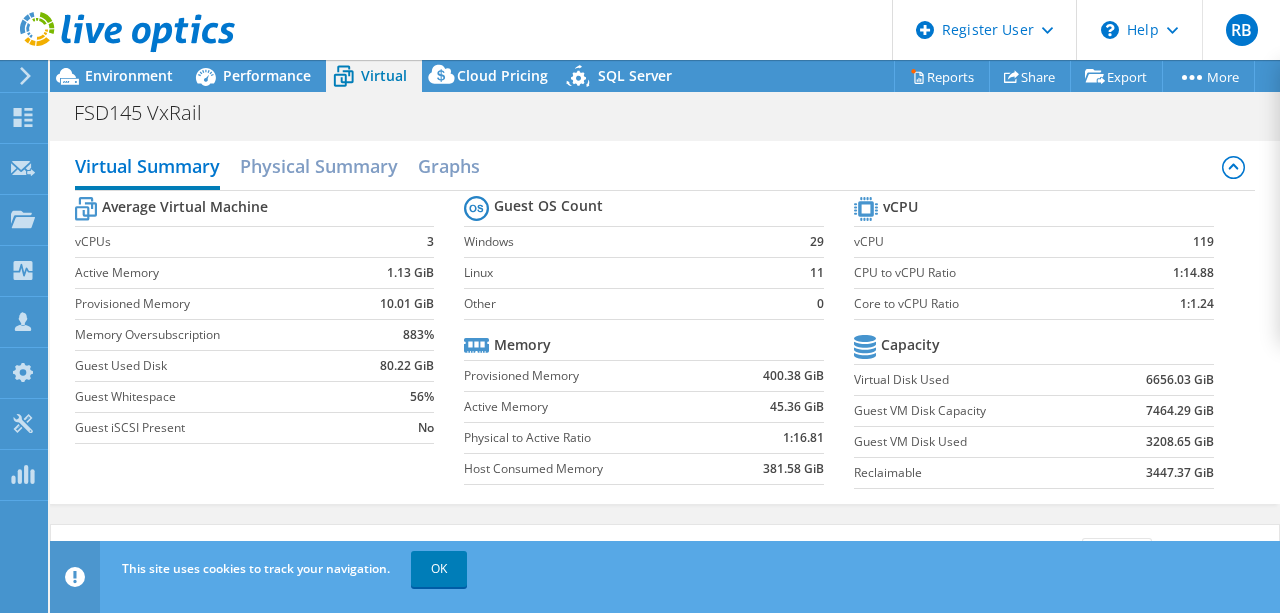 click on "Guest OS Count Windows [NUMBER] Linux [NUMBER] Other [NUMBER] Memory Provisioned Memory [SIZE] Active Memory [SIZE] Physical to Active Ratio [RATIO] Host Consumed Memory [SIZE]" at bounding box center (659, 343) 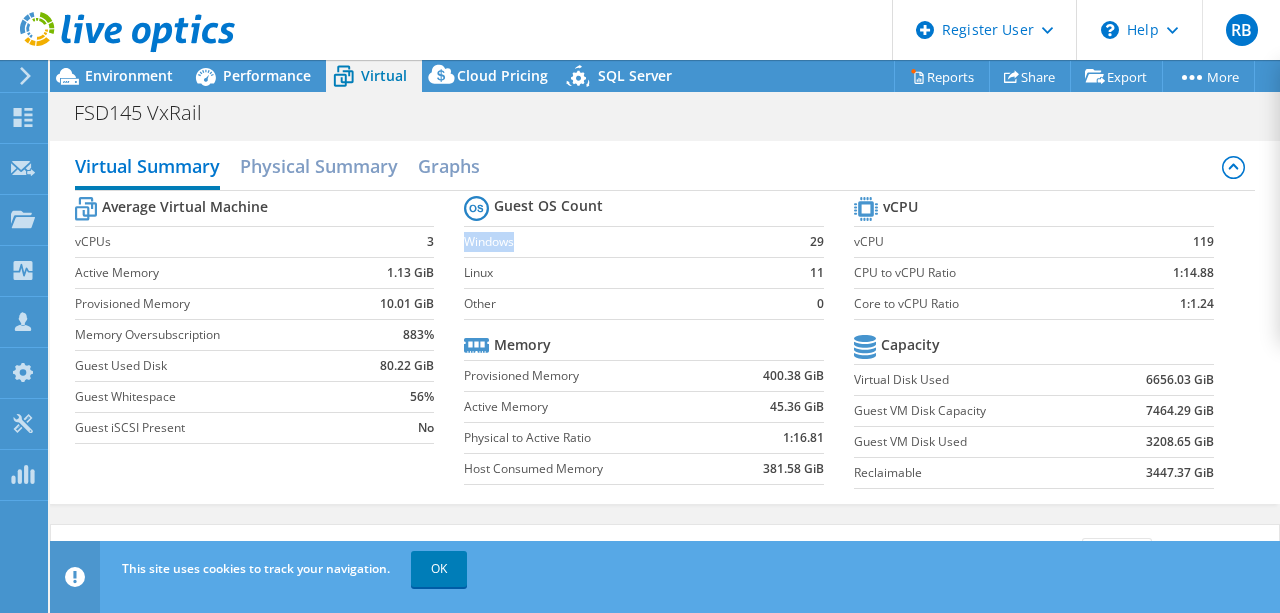 drag, startPoint x: 461, startPoint y: 242, endPoint x: 492, endPoint y: 240, distance: 31.06445 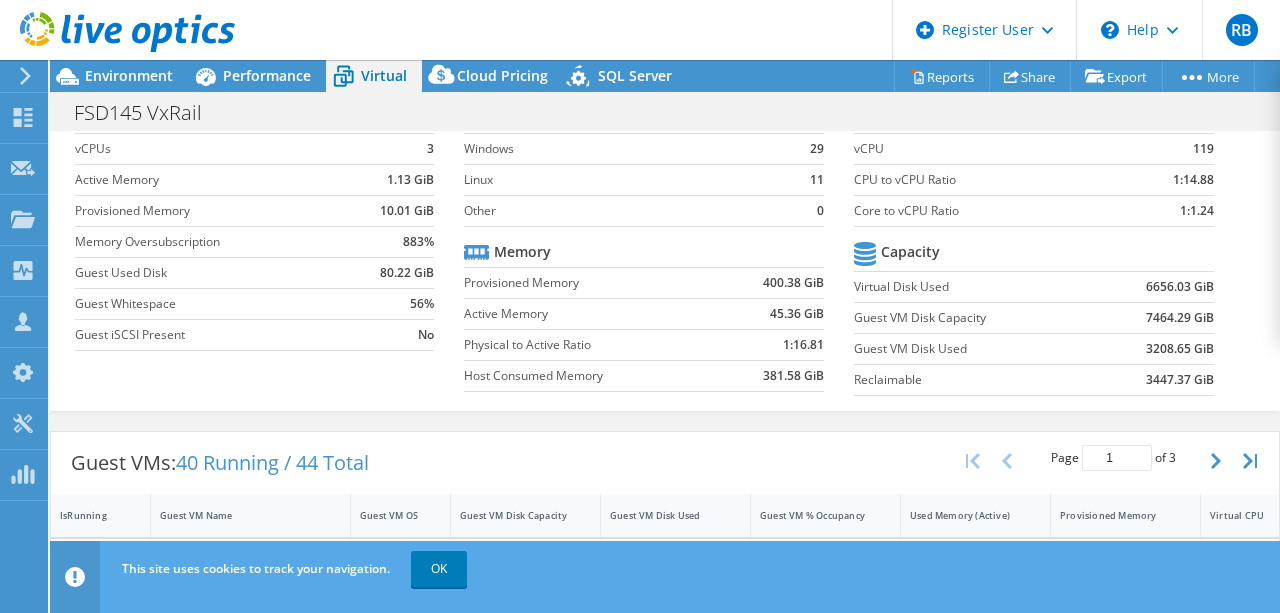 scroll, scrollTop: 100, scrollLeft: 0, axis: vertical 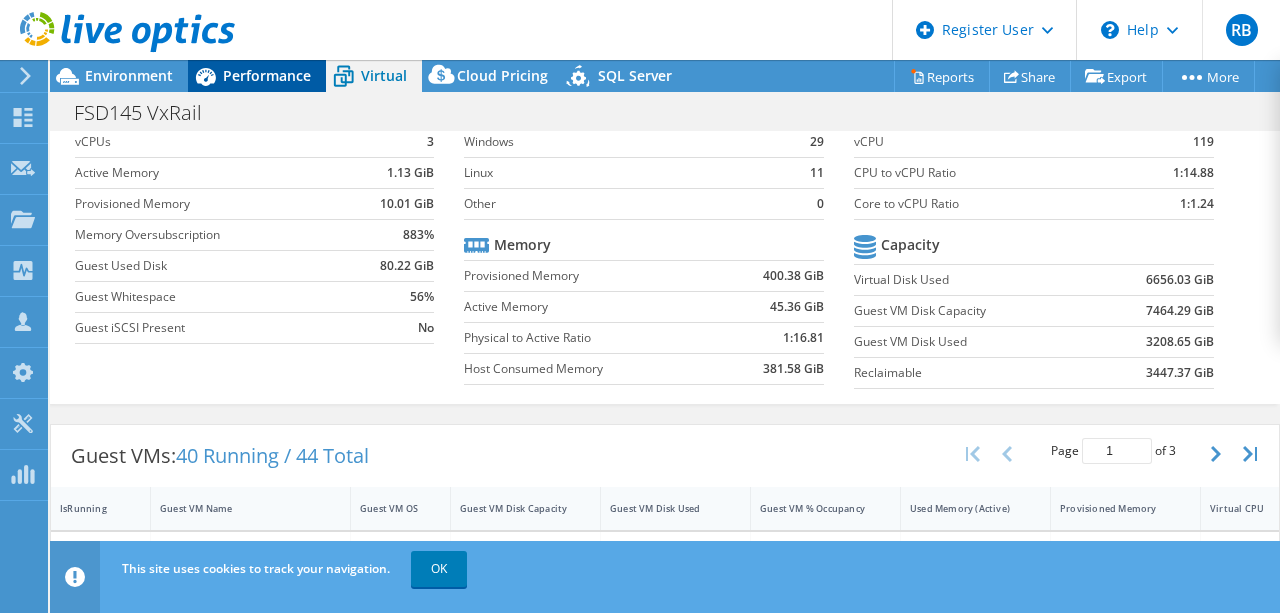 click 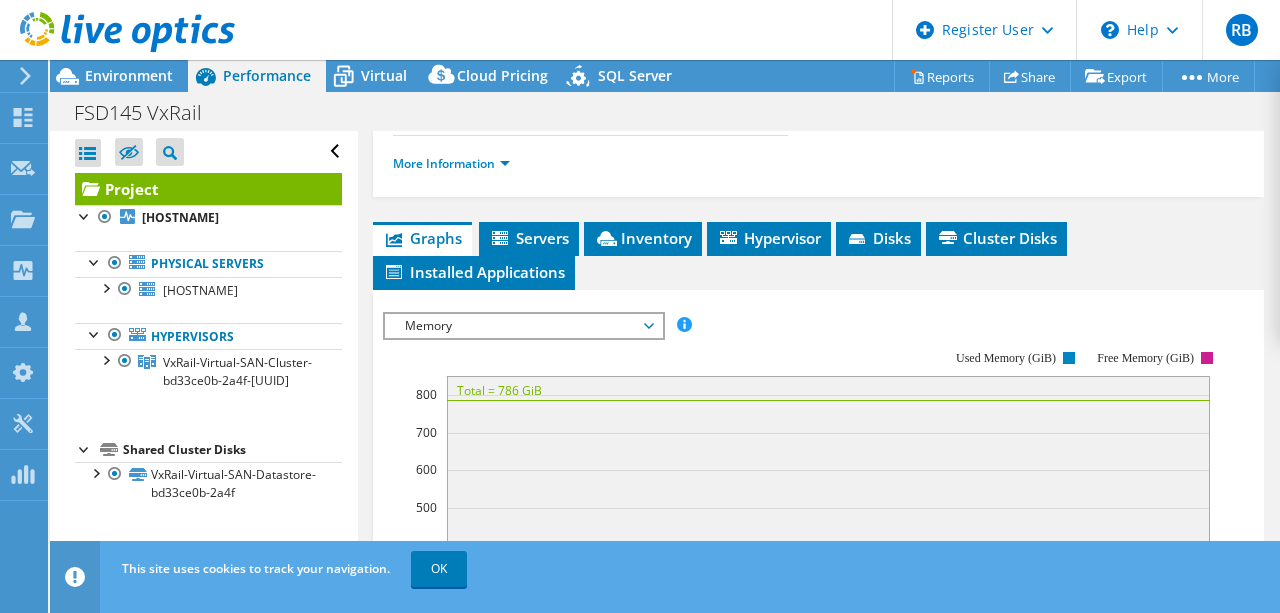 scroll, scrollTop: 483, scrollLeft: 0, axis: vertical 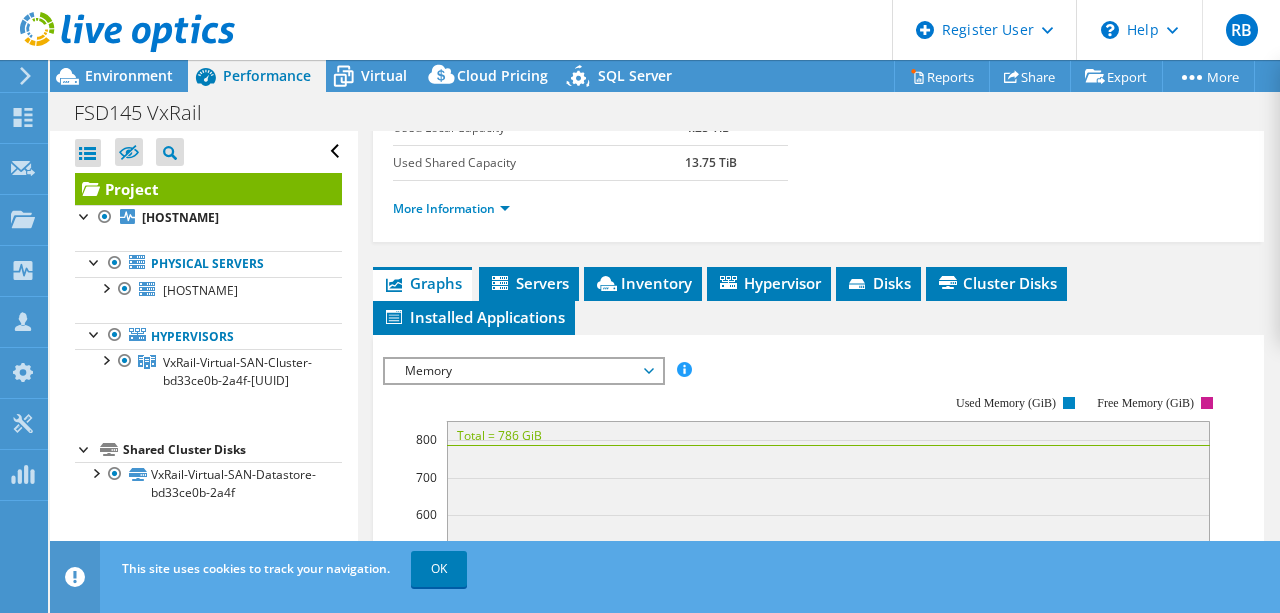 click on "Memory" at bounding box center [523, 371] 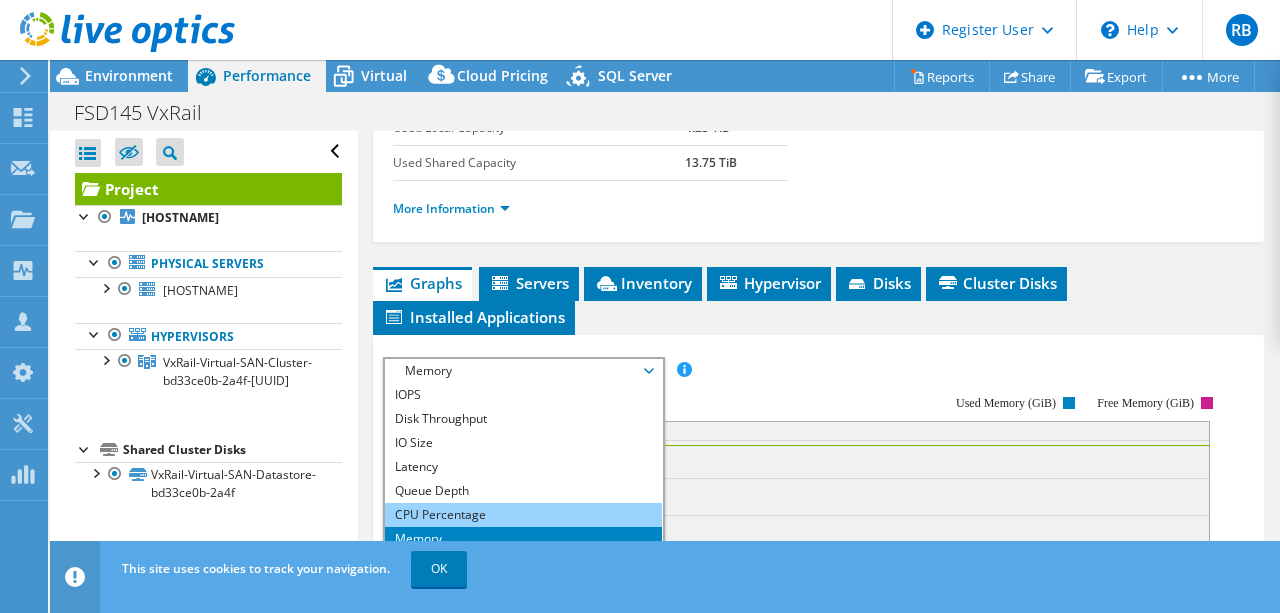 click on "CPU Percentage" at bounding box center [523, 515] 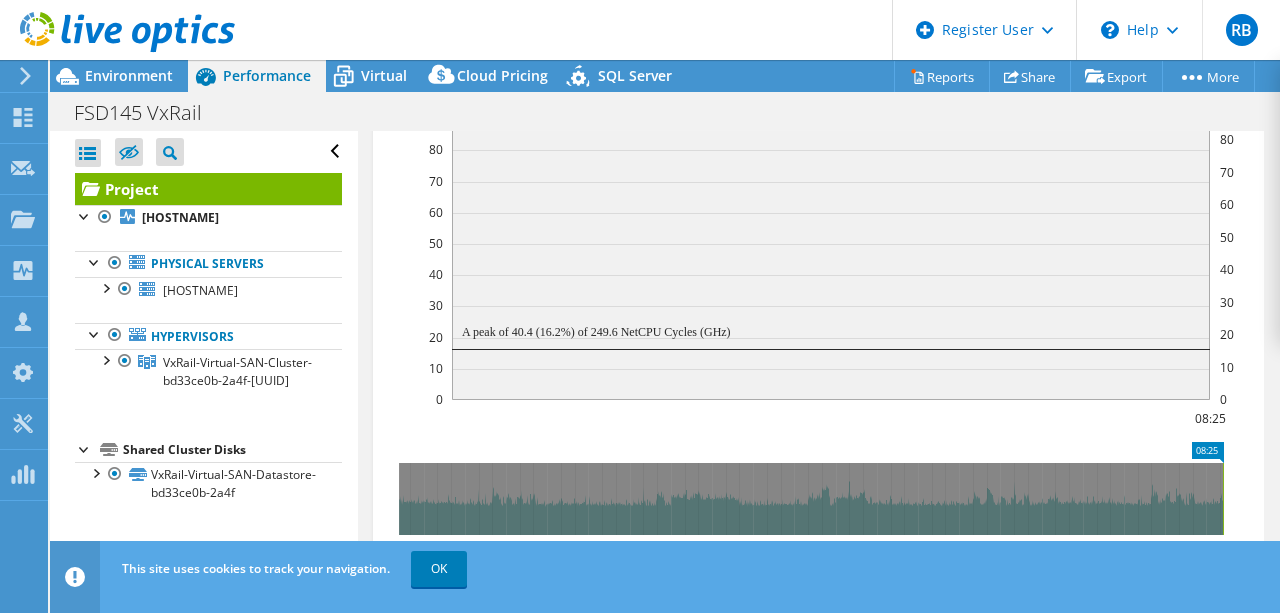 scroll, scrollTop: 841, scrollLeft: 0, axis: vertical 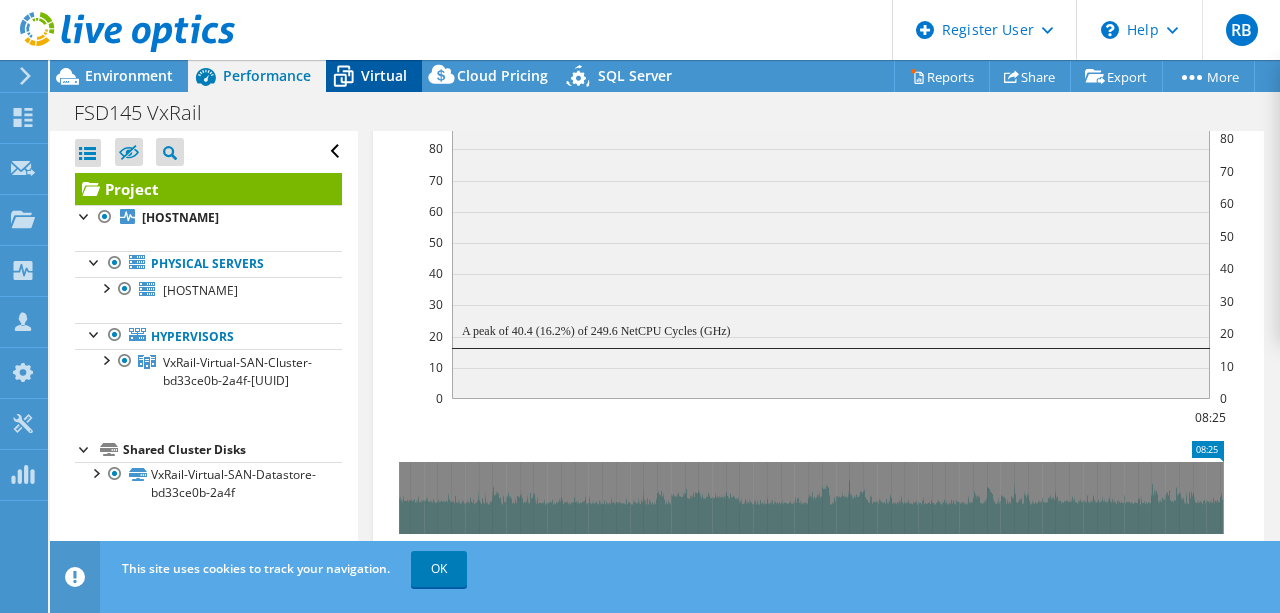 click on "Virtual" at bounding box center (384, 75) 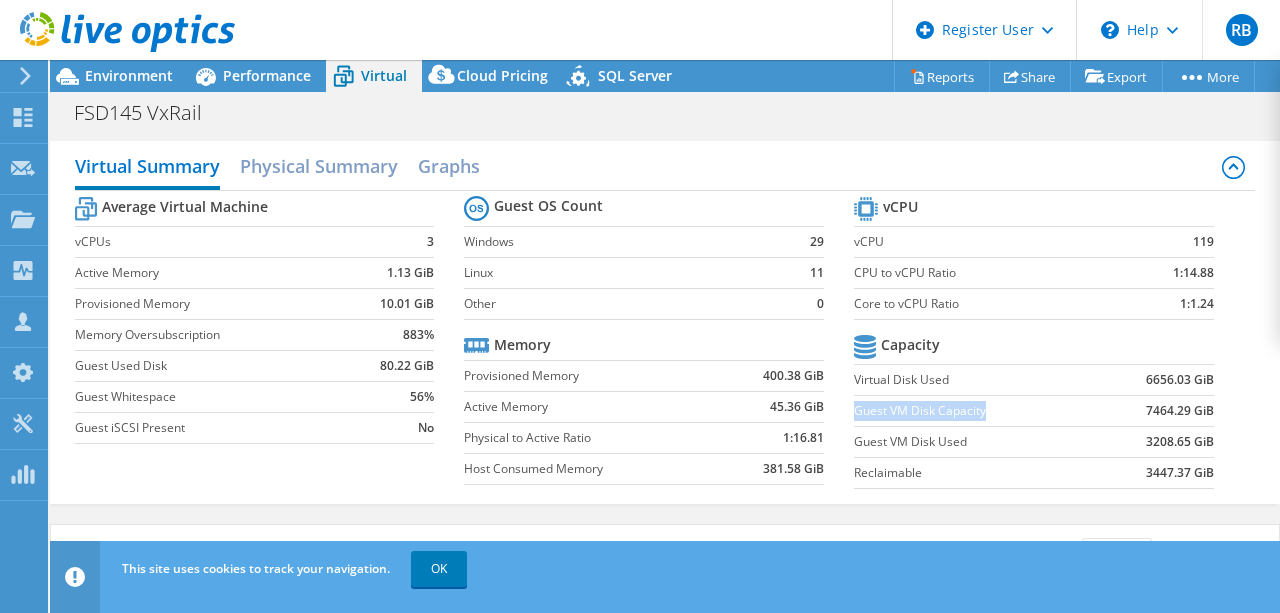 drag, startPoint x: 846, startPoint y: 409, endPoint x: 976, endPoint y: 408, distance: 130.00385 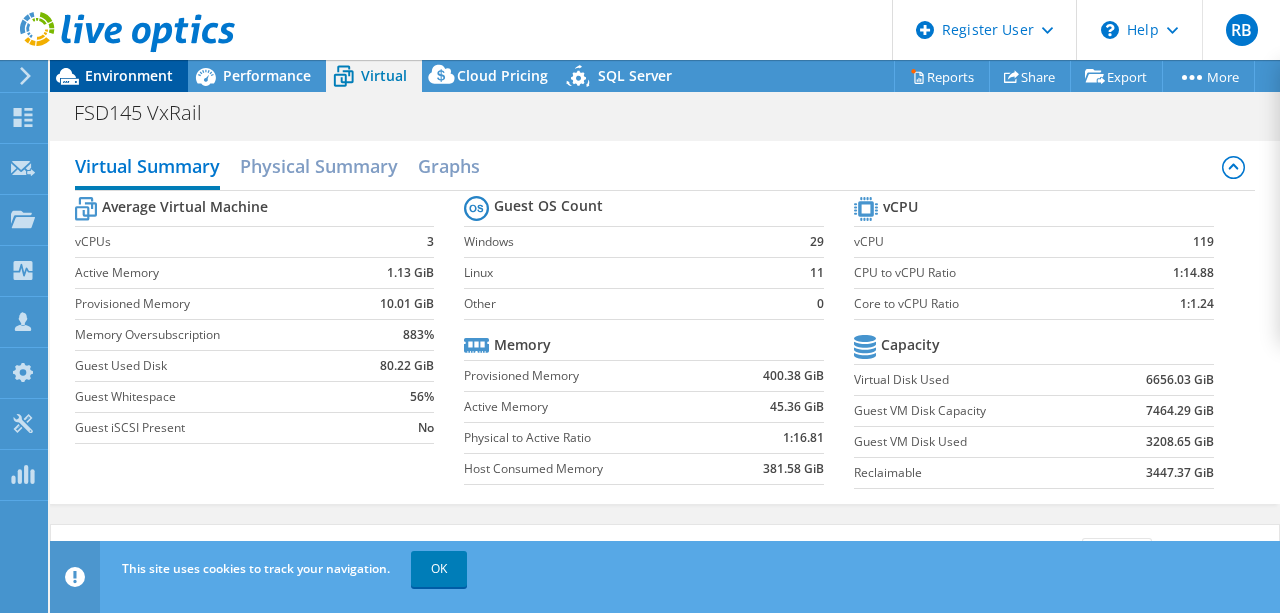 click on "Environment" at bounding box center [129, 75] 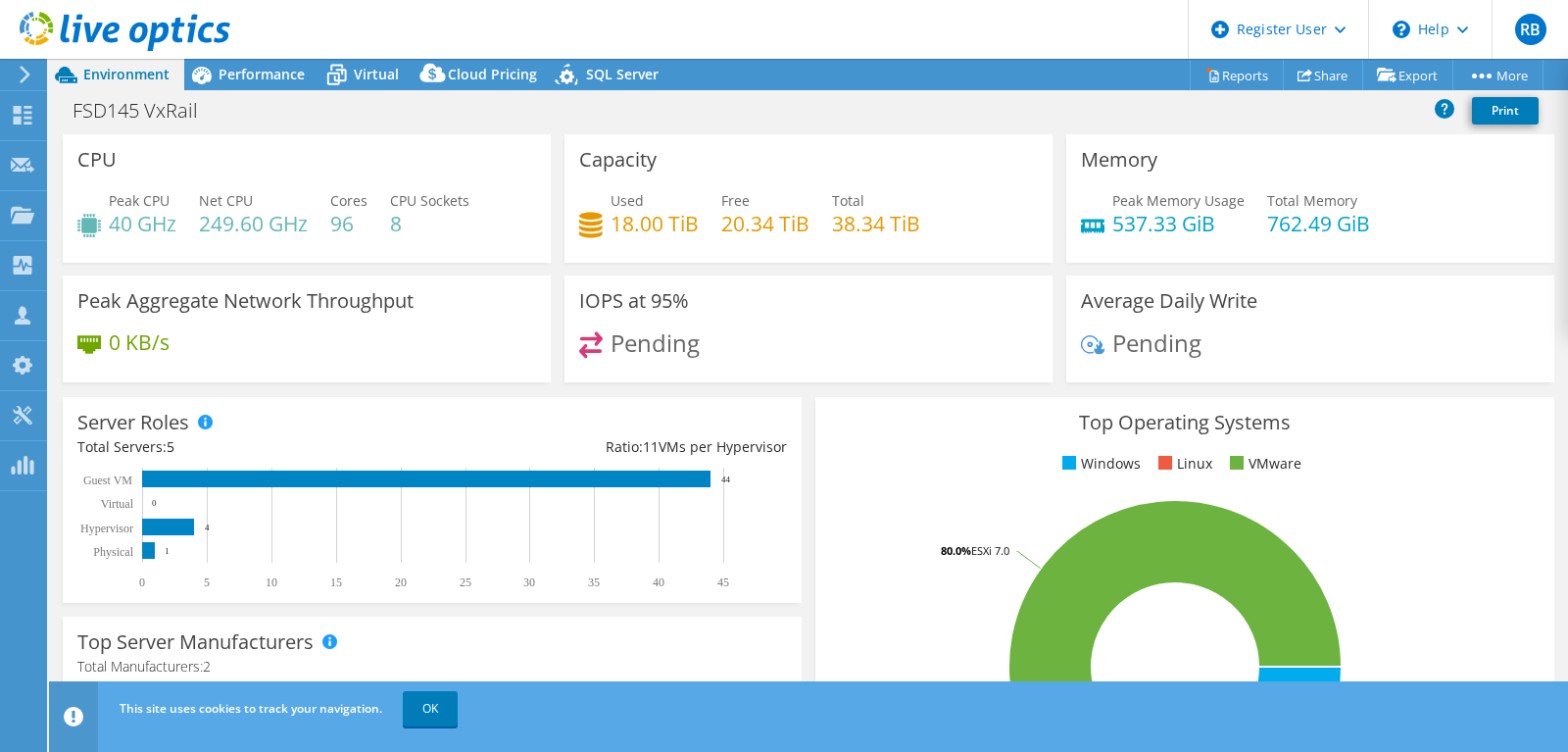 select on "USD" 